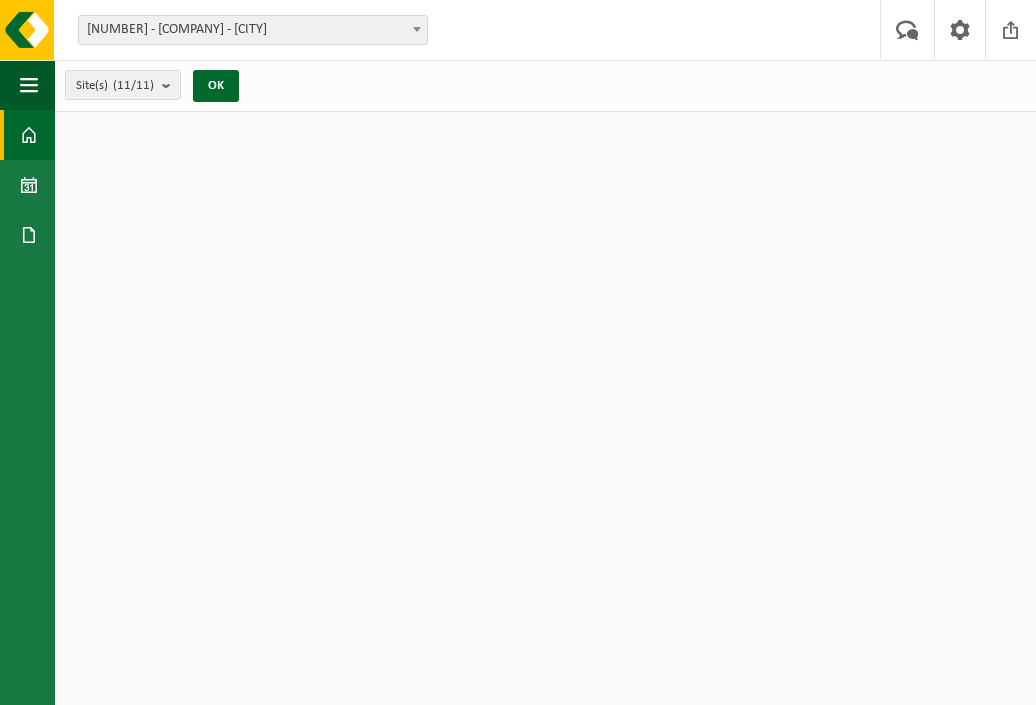 scroll, scrollTop: 0, scrollLeft: 0, axis: both 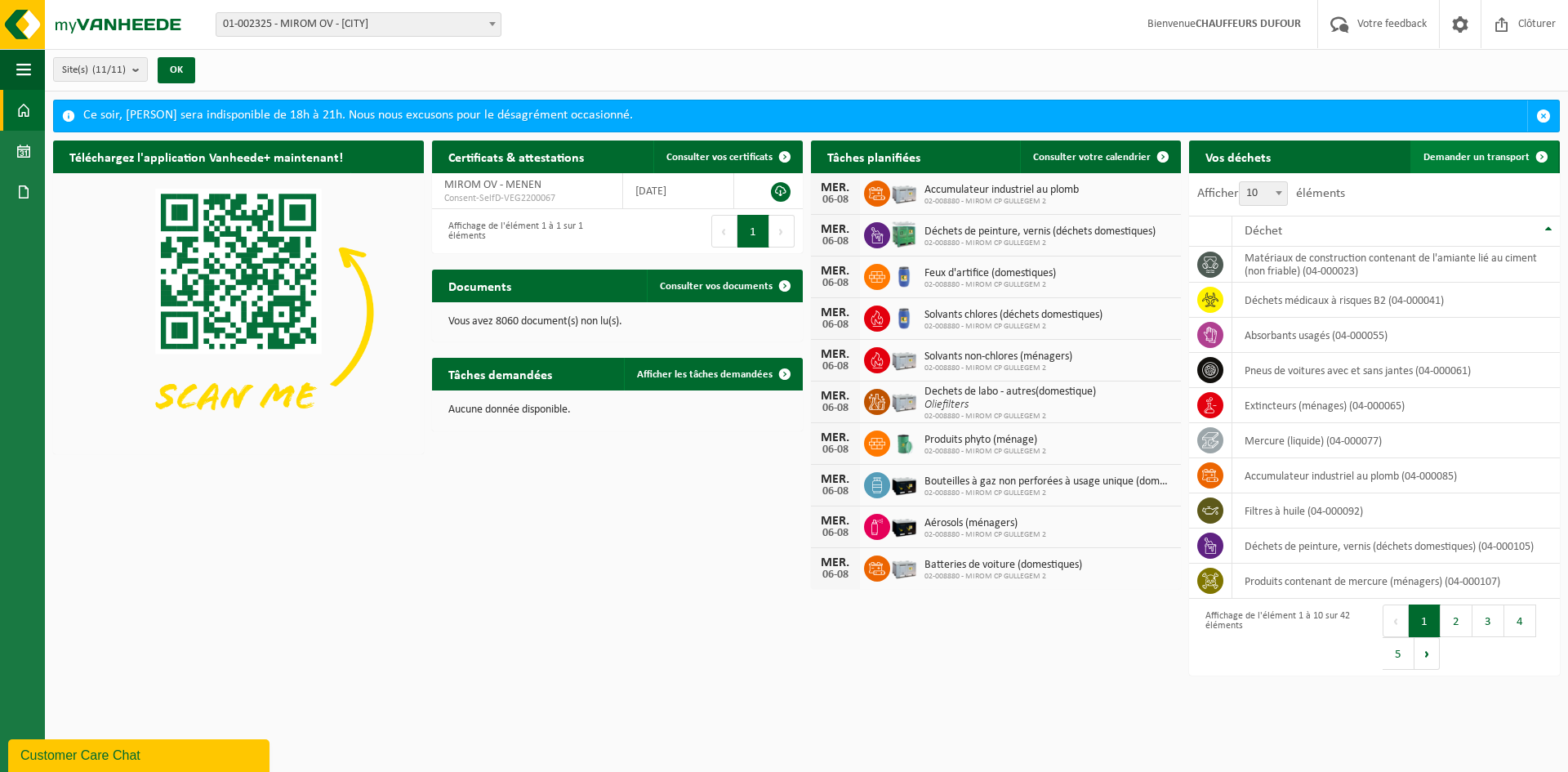 click on "Demander un transport" at bounding box center (1477, 157) 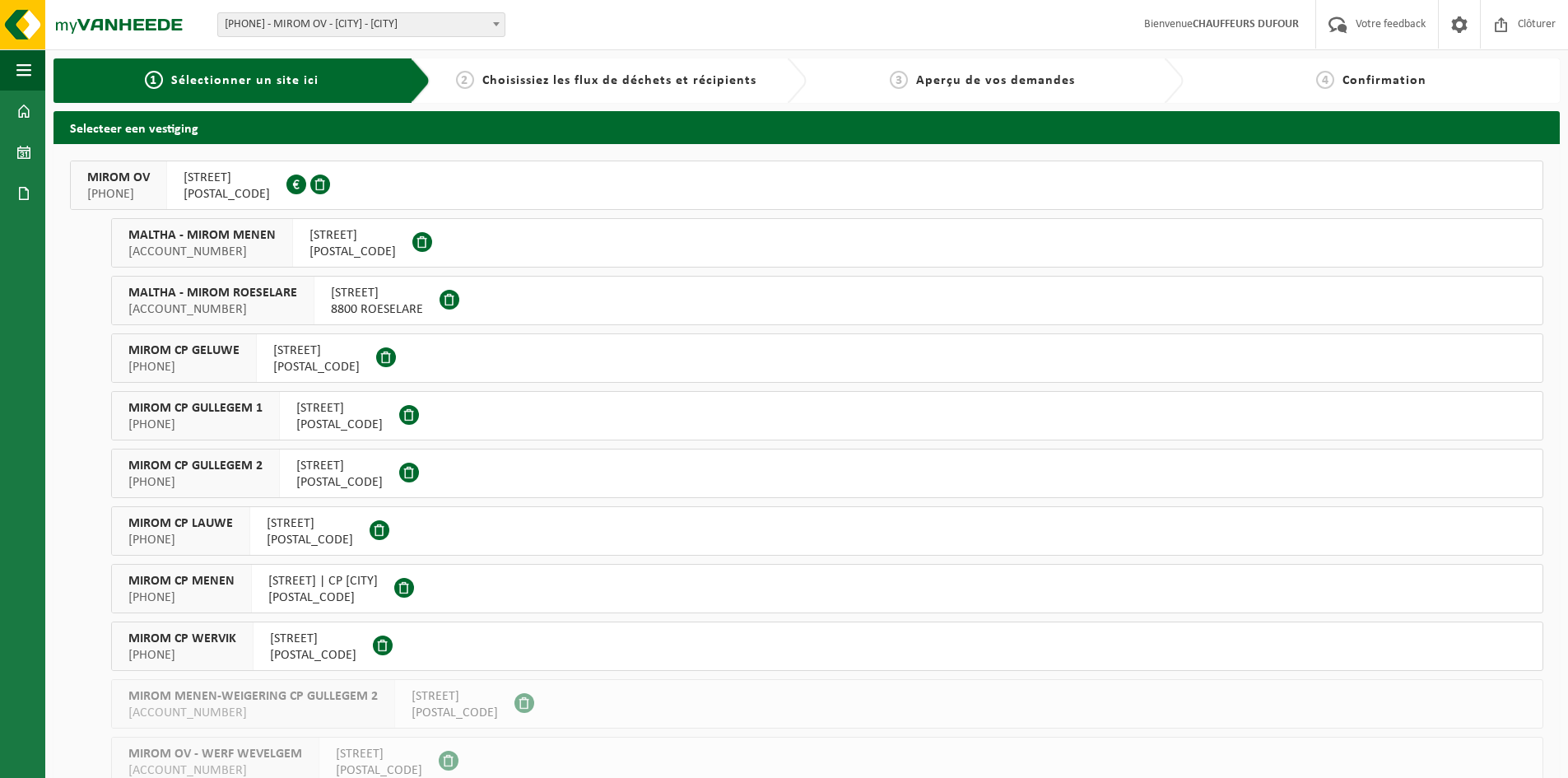 scroll, scrollTop: 0, scrollLeft: 0, axis: both 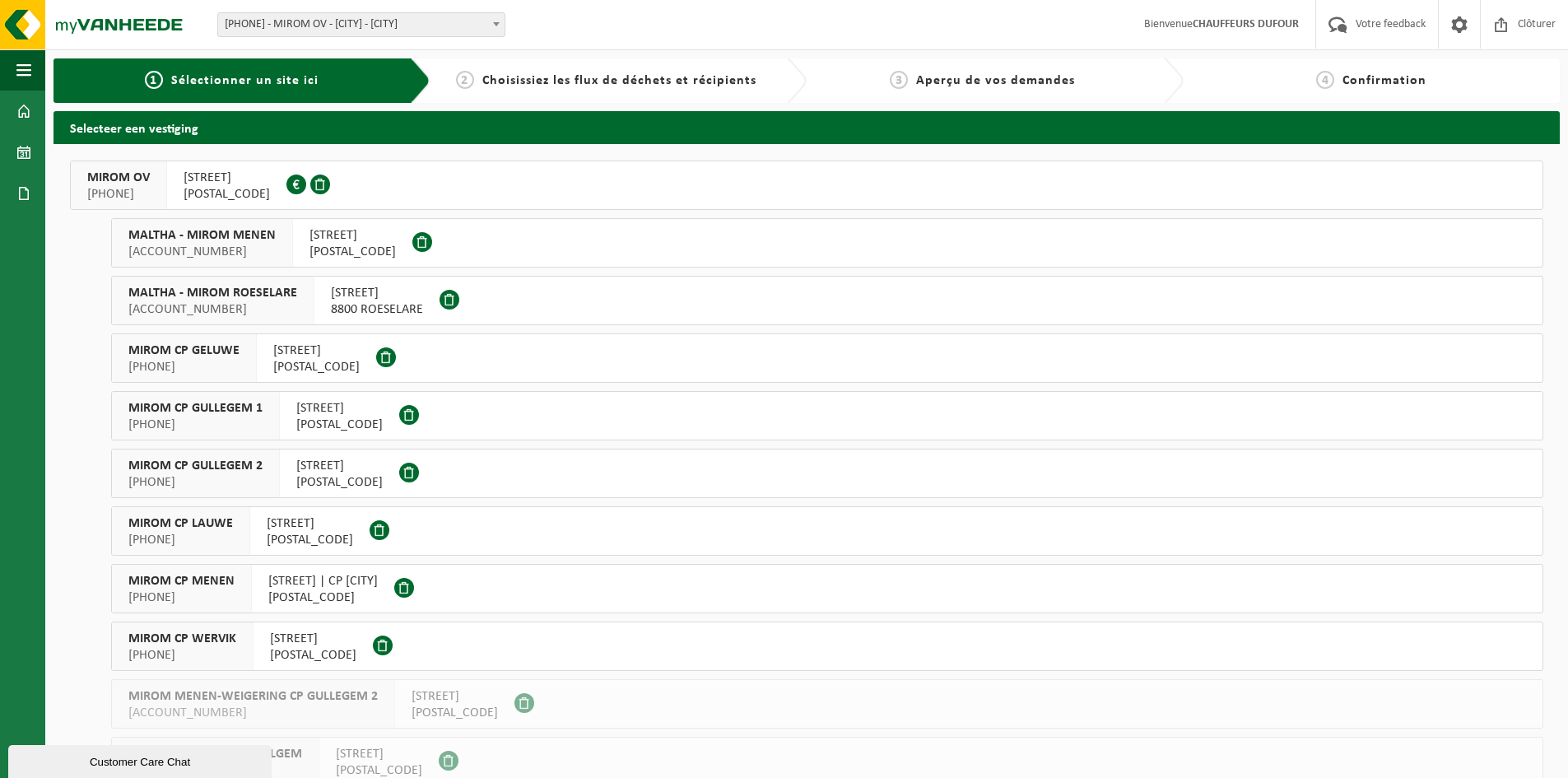 click on "[PHONE]" at bounding box center [119, 194] 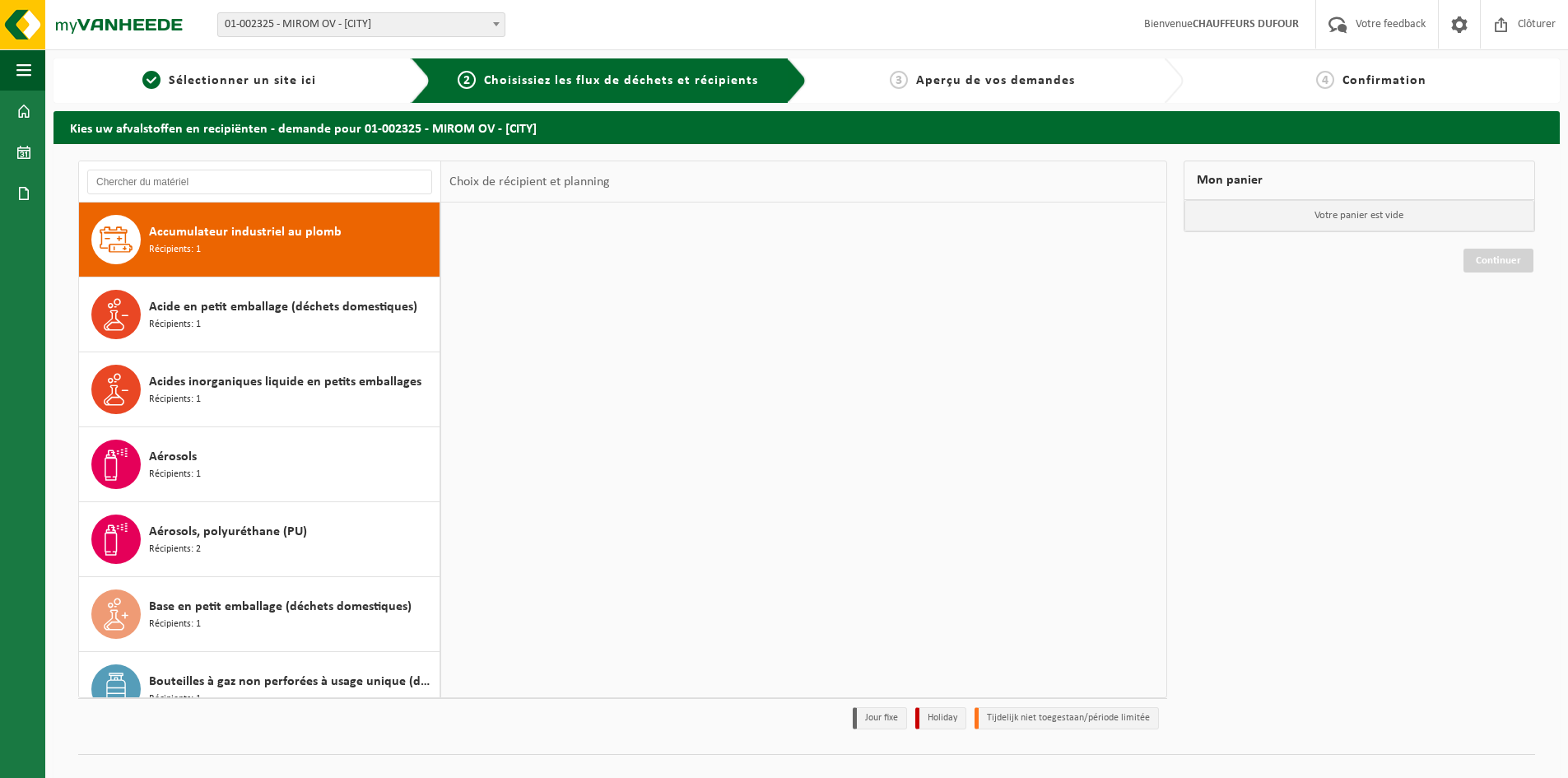 scroll, scrollTop: 0, scrollLeft: 0, axis: both 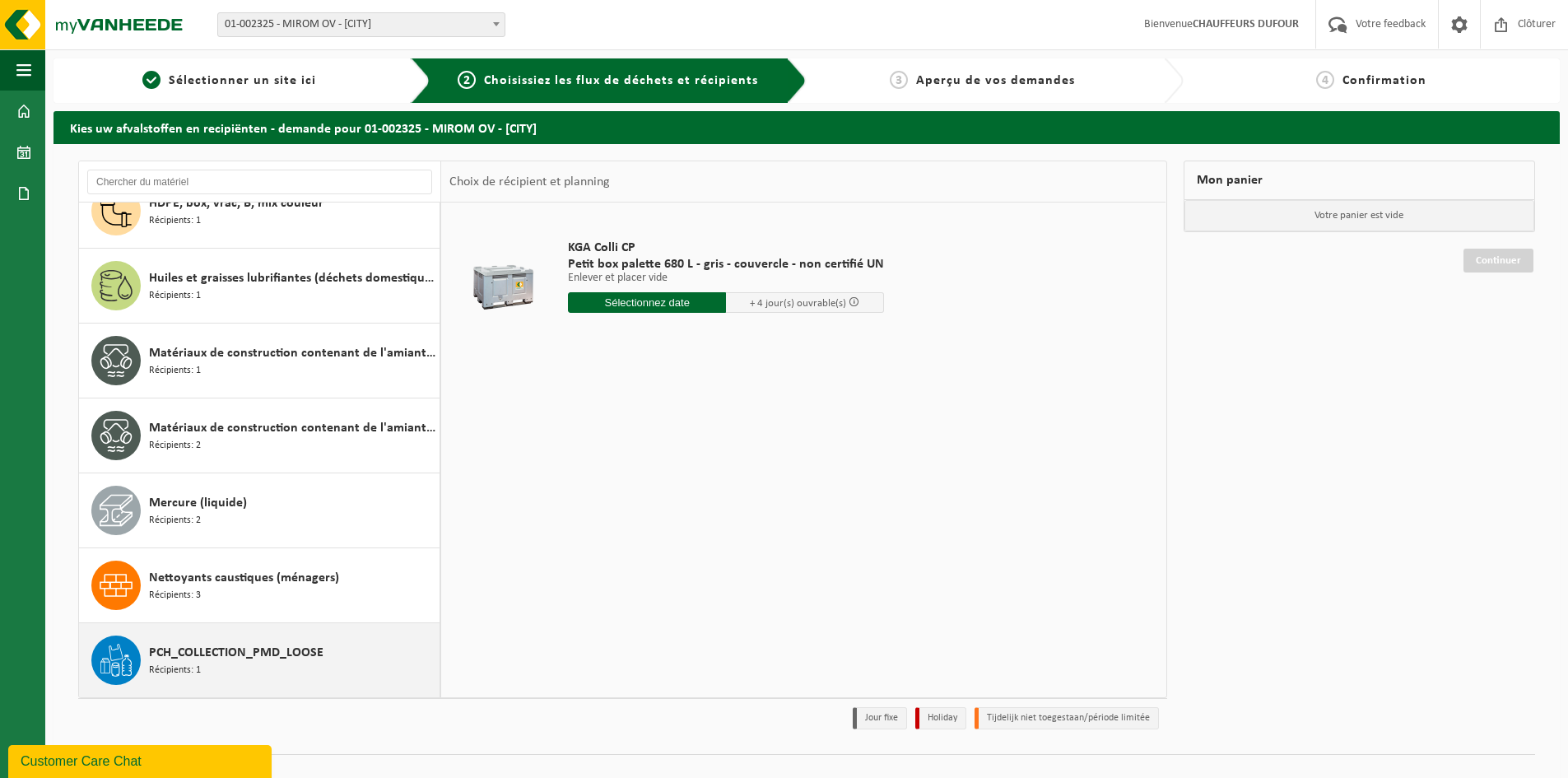 click on "PCH_COLLECTION_PMD_LOOSE" at bounding box center (236, 653) 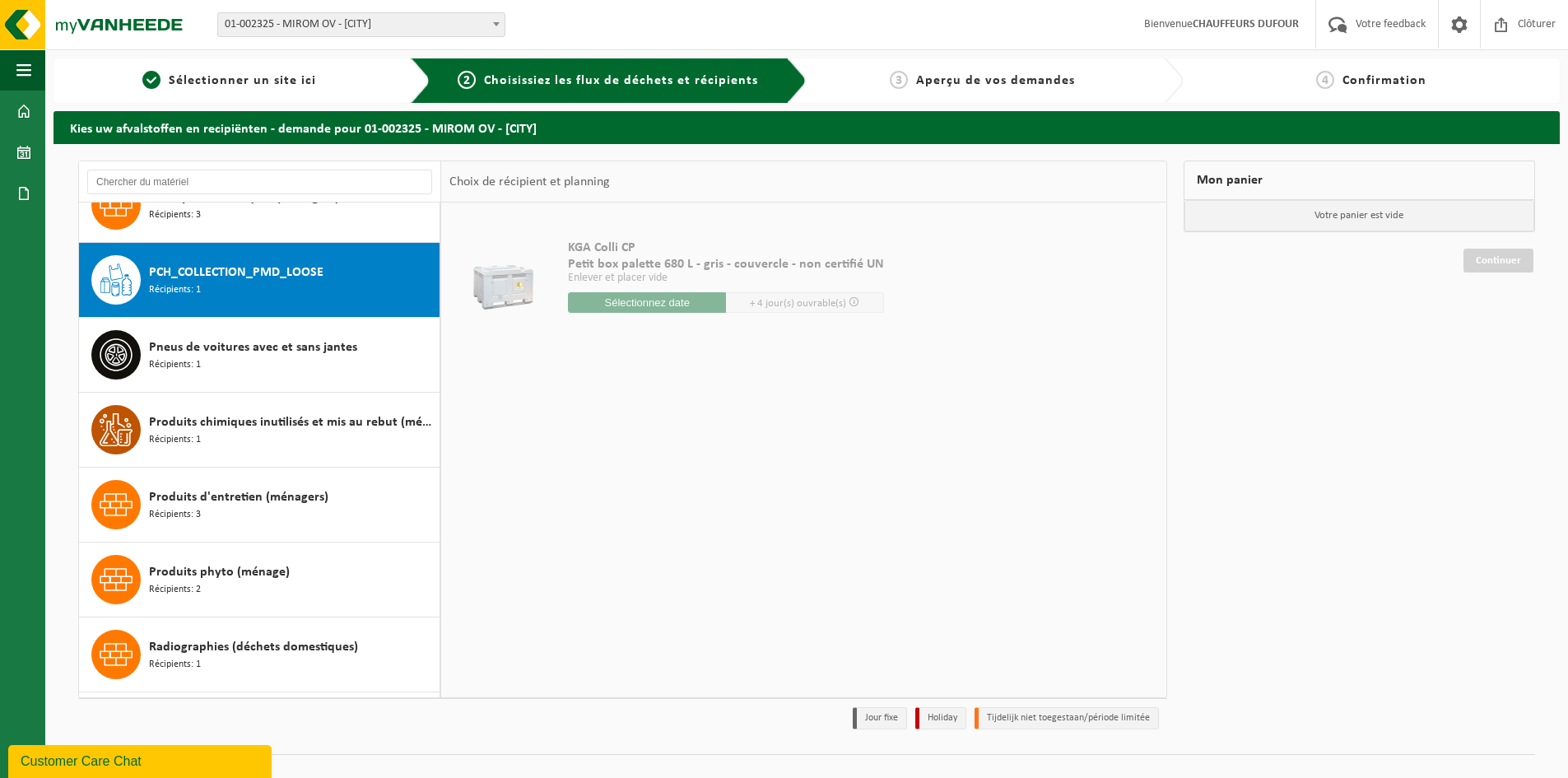 scroll, scrollTop: 1573, scrollLeft: 0, axis: vertical 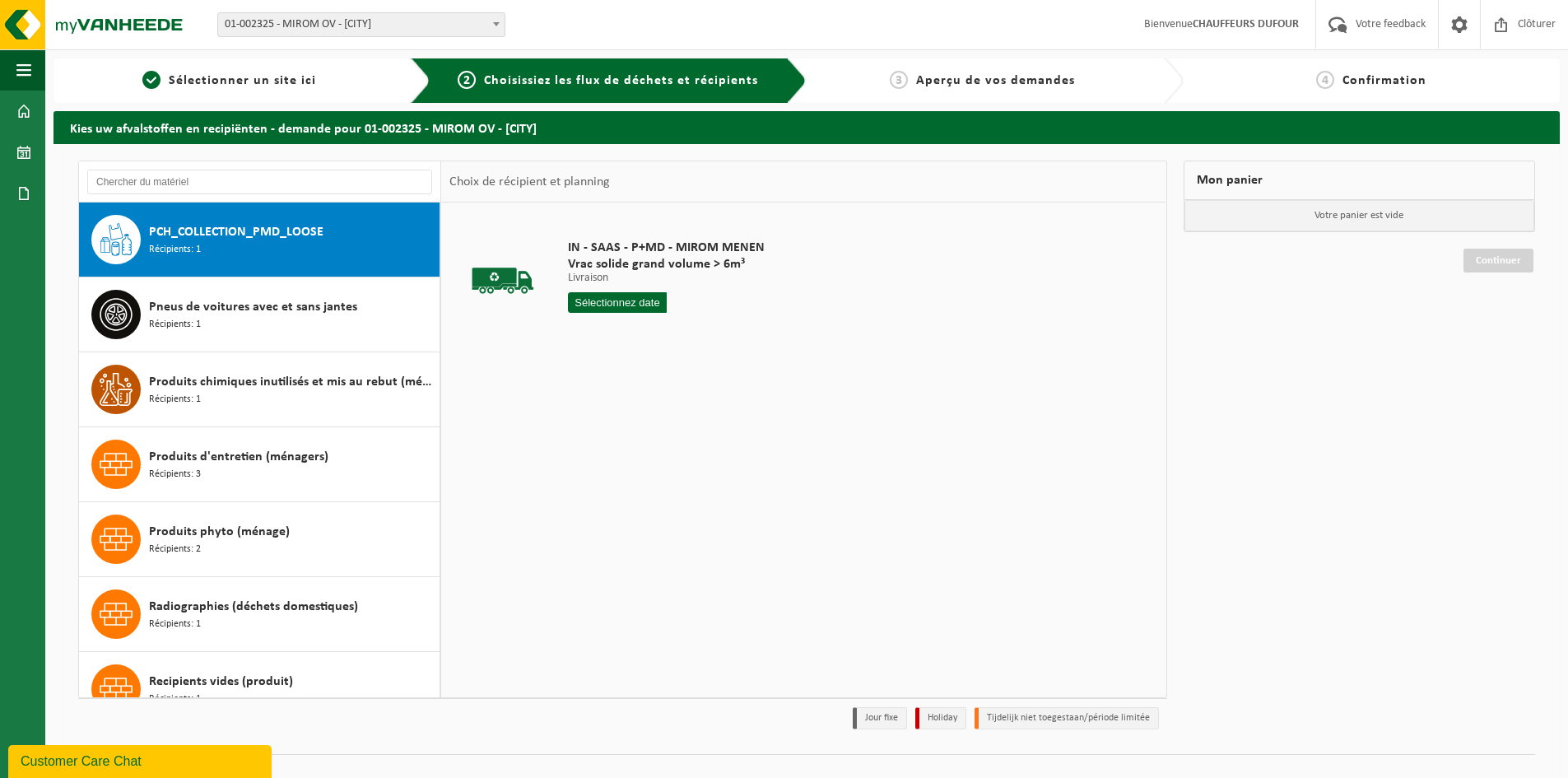 click at bounding box center [617, 302] 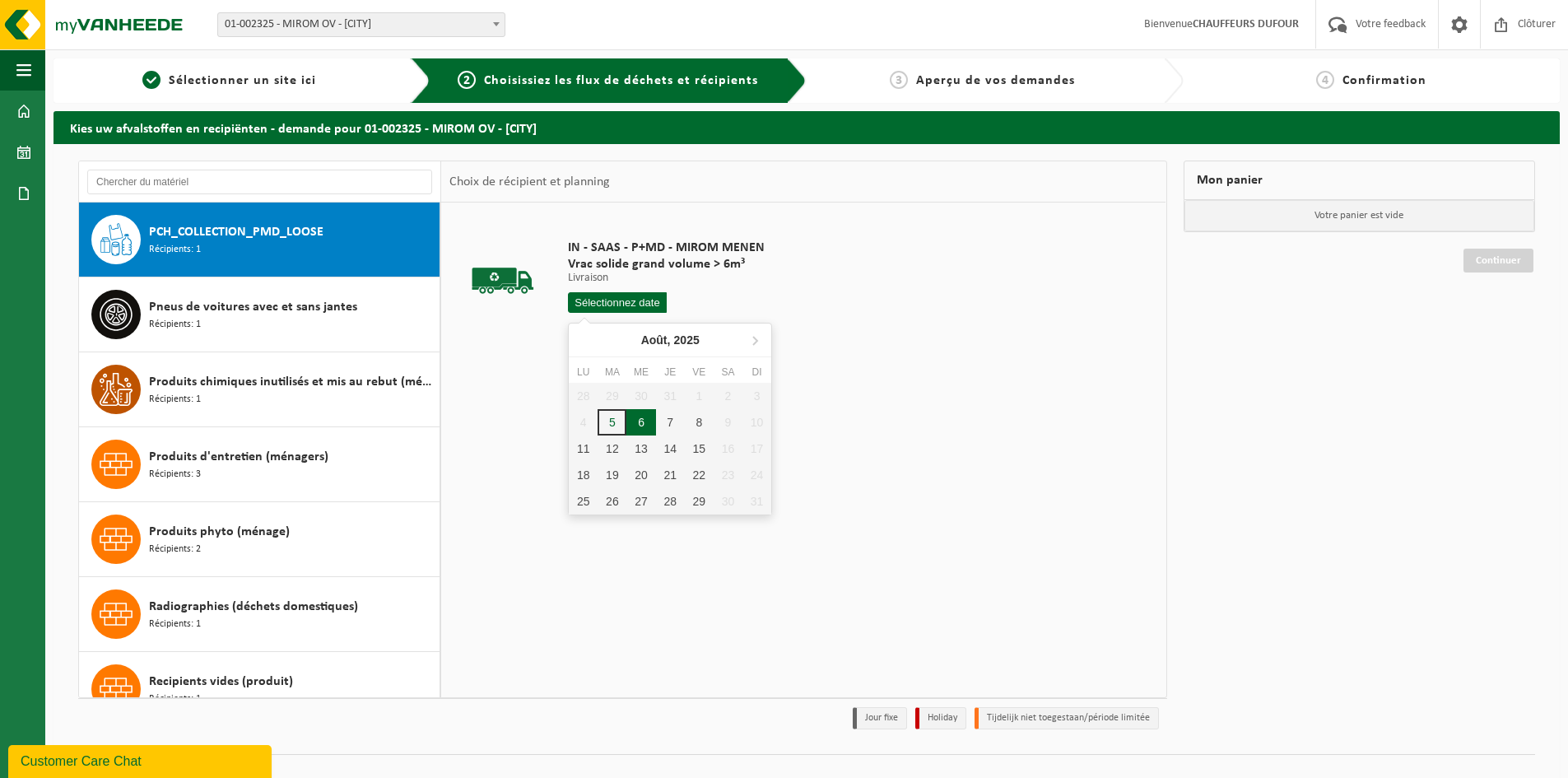 click on "6" at bounding box center (640, 422) 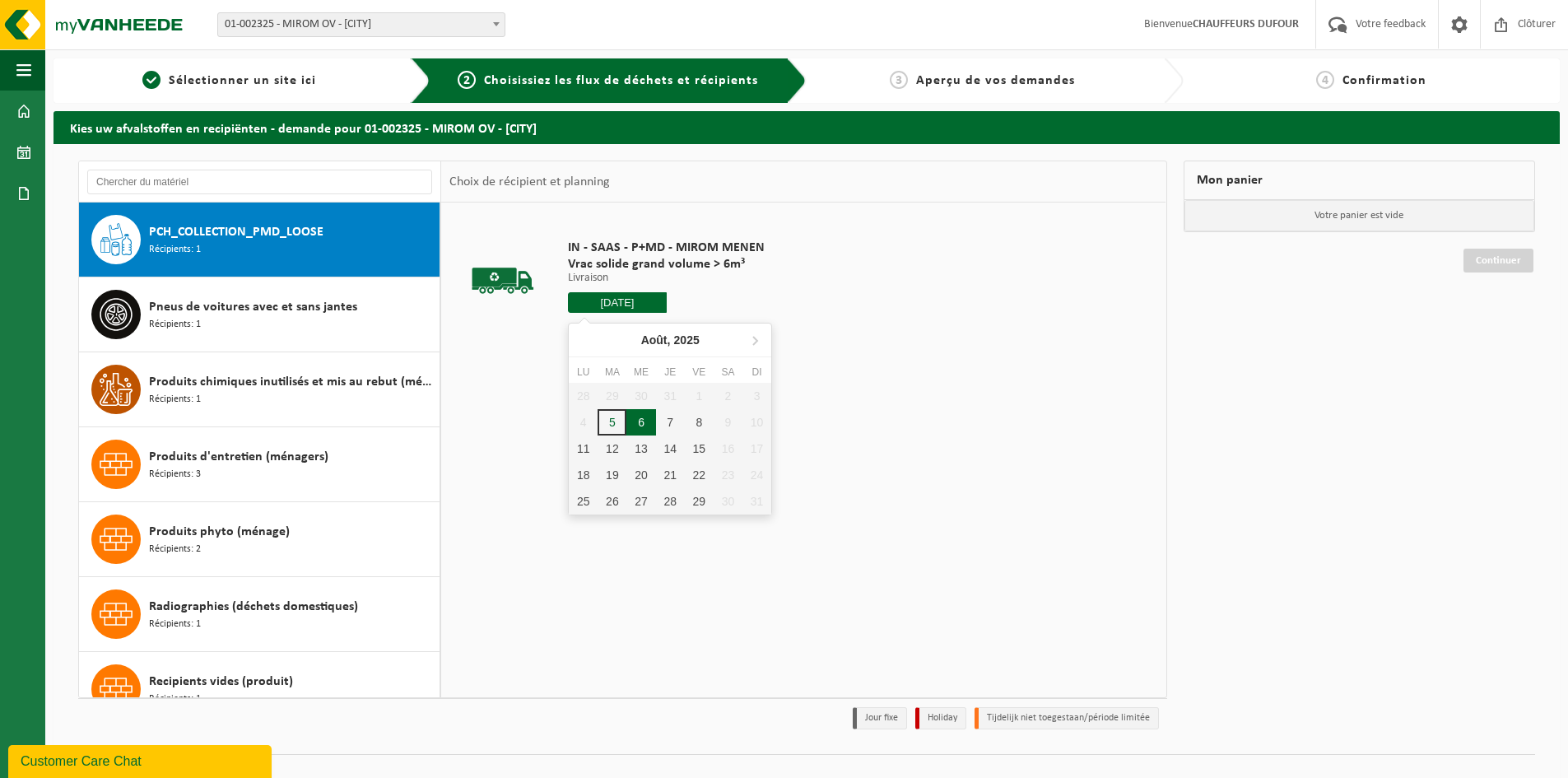 type on "à partir de 2025-08-06" 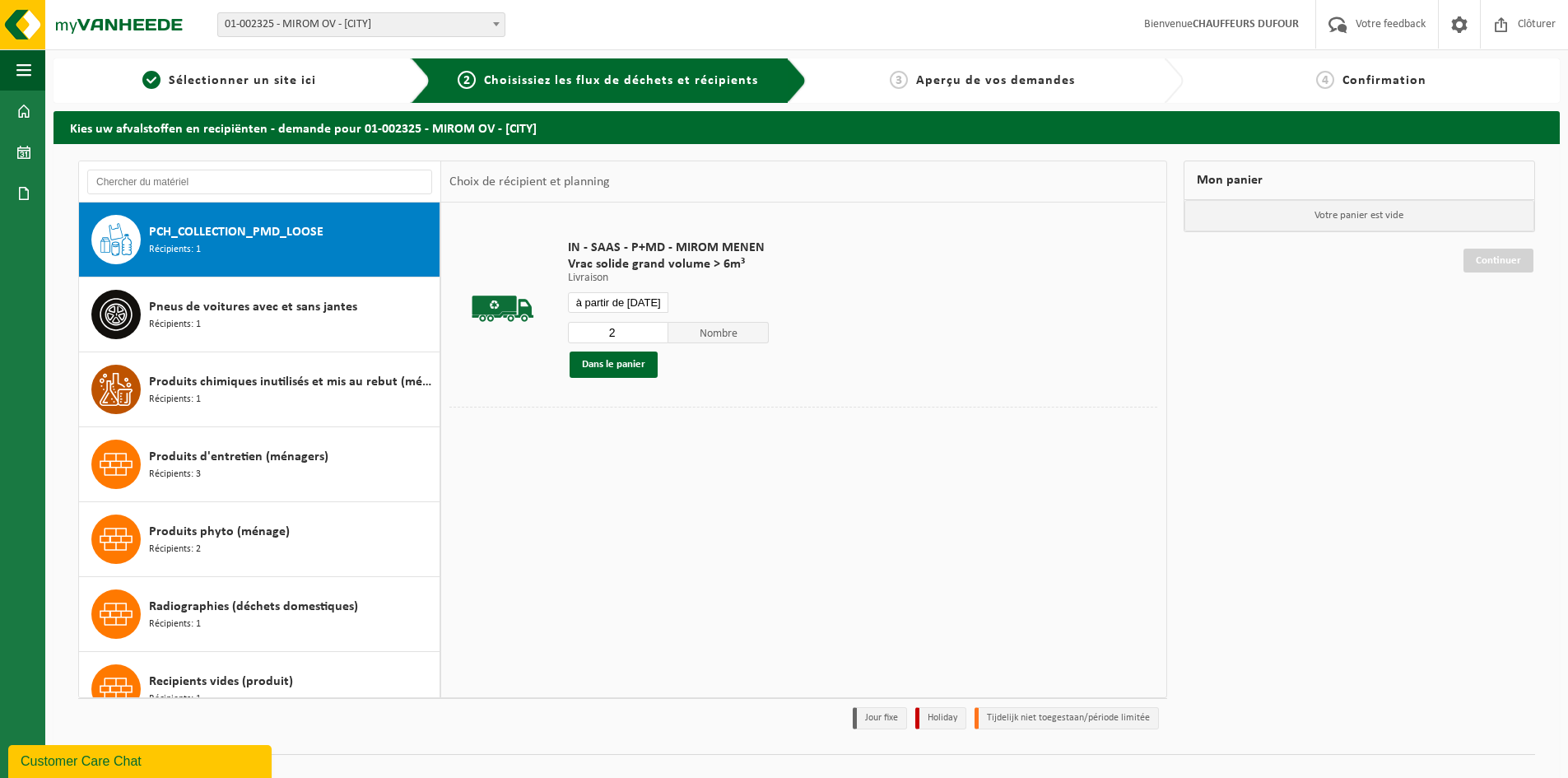 click on "2" at bounding box center (618, 333) 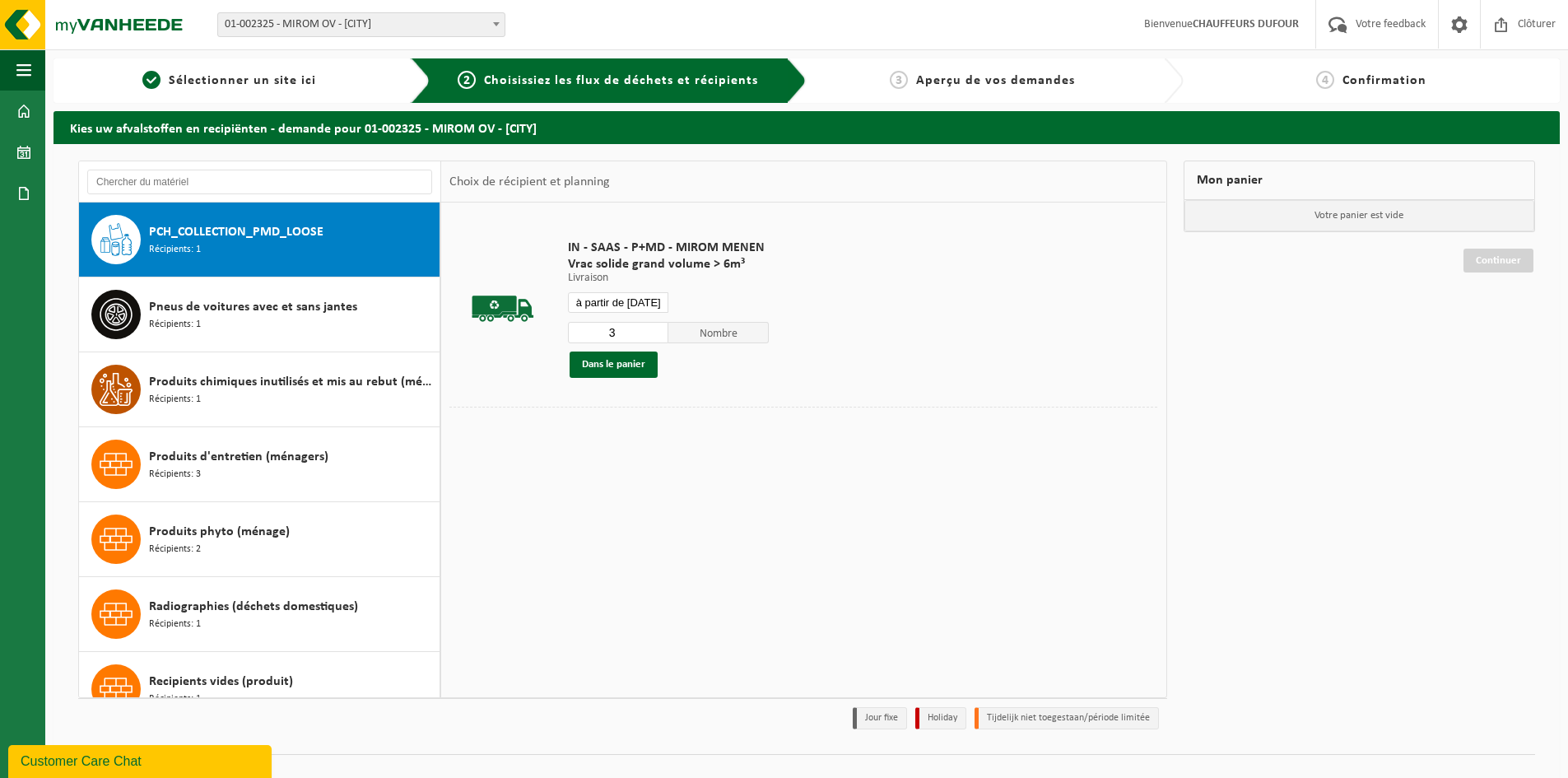 click on "3" at bounding box center (618, 333) 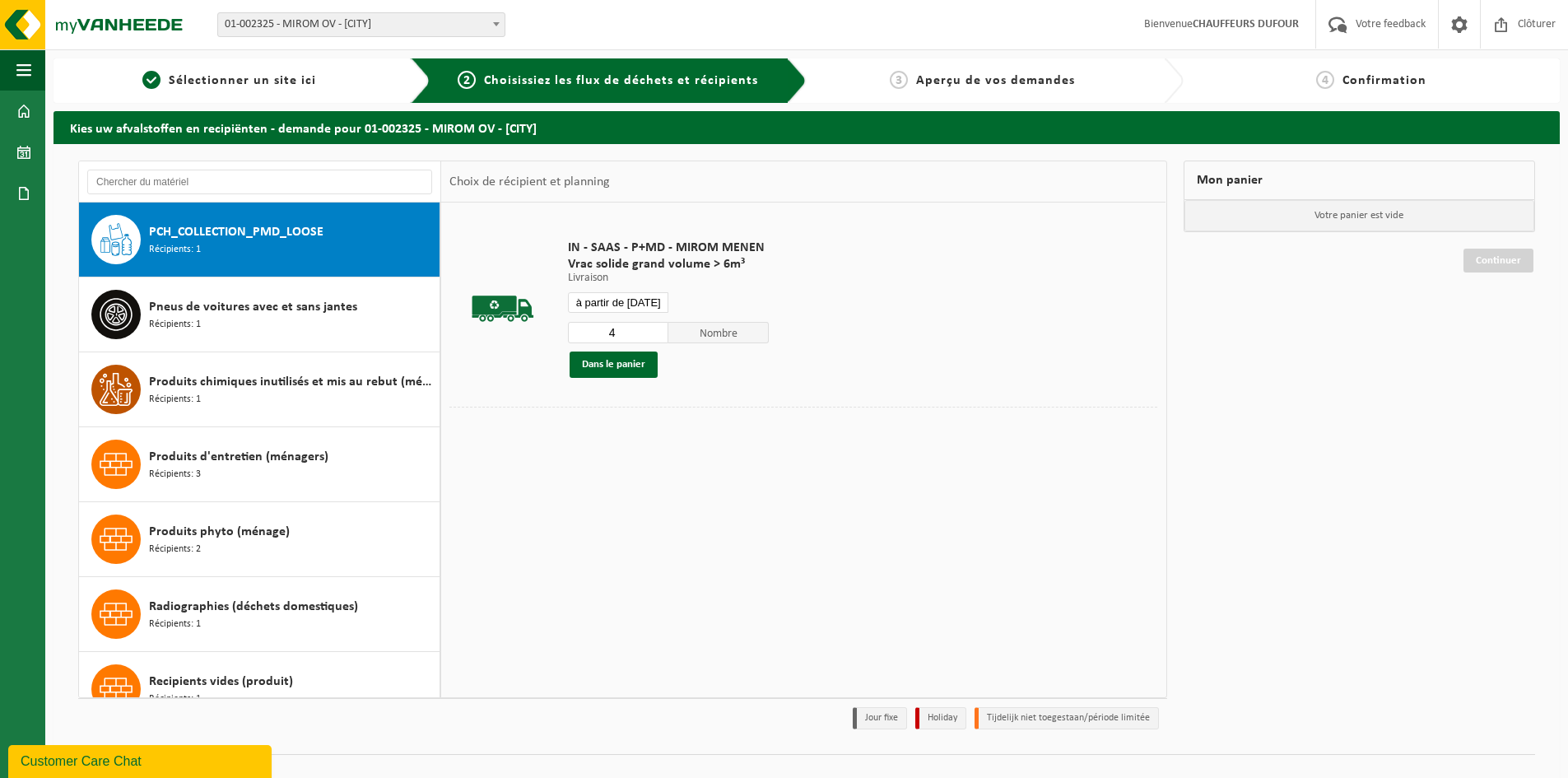 click on "4" at bounding box center (618, 333) 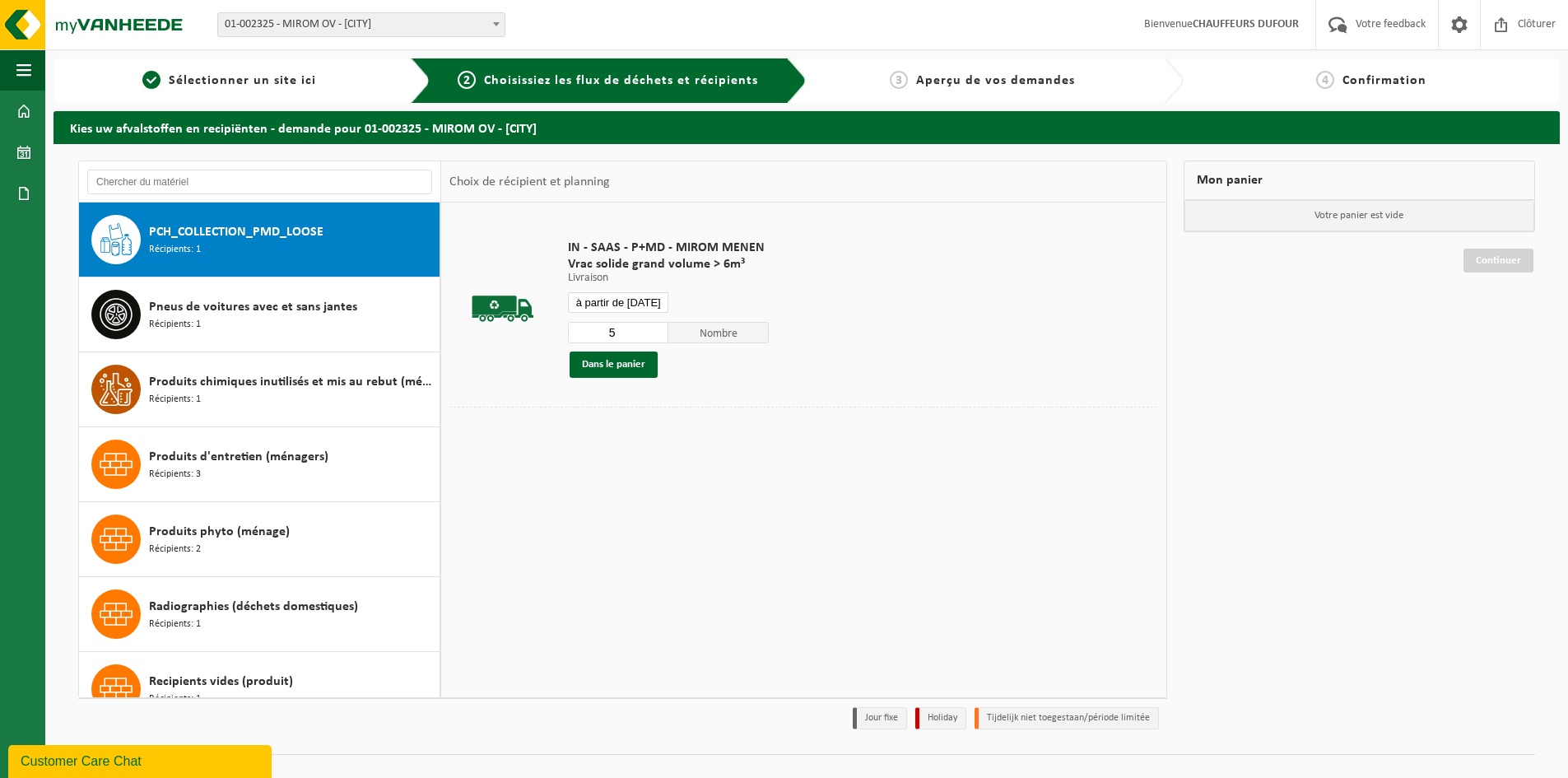 type on "5" 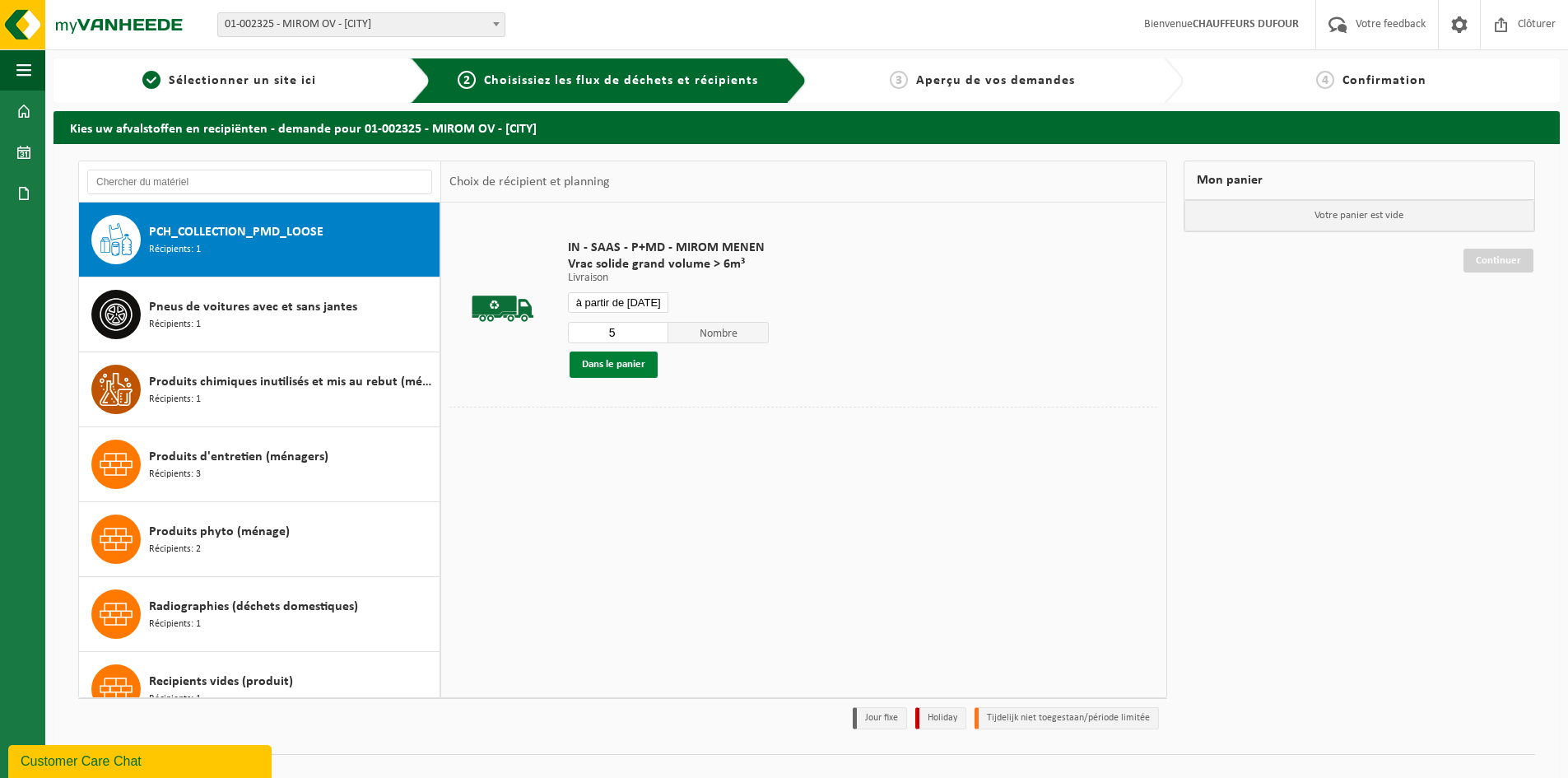 click on "Dans le panier" at bounding box center [613, 365] 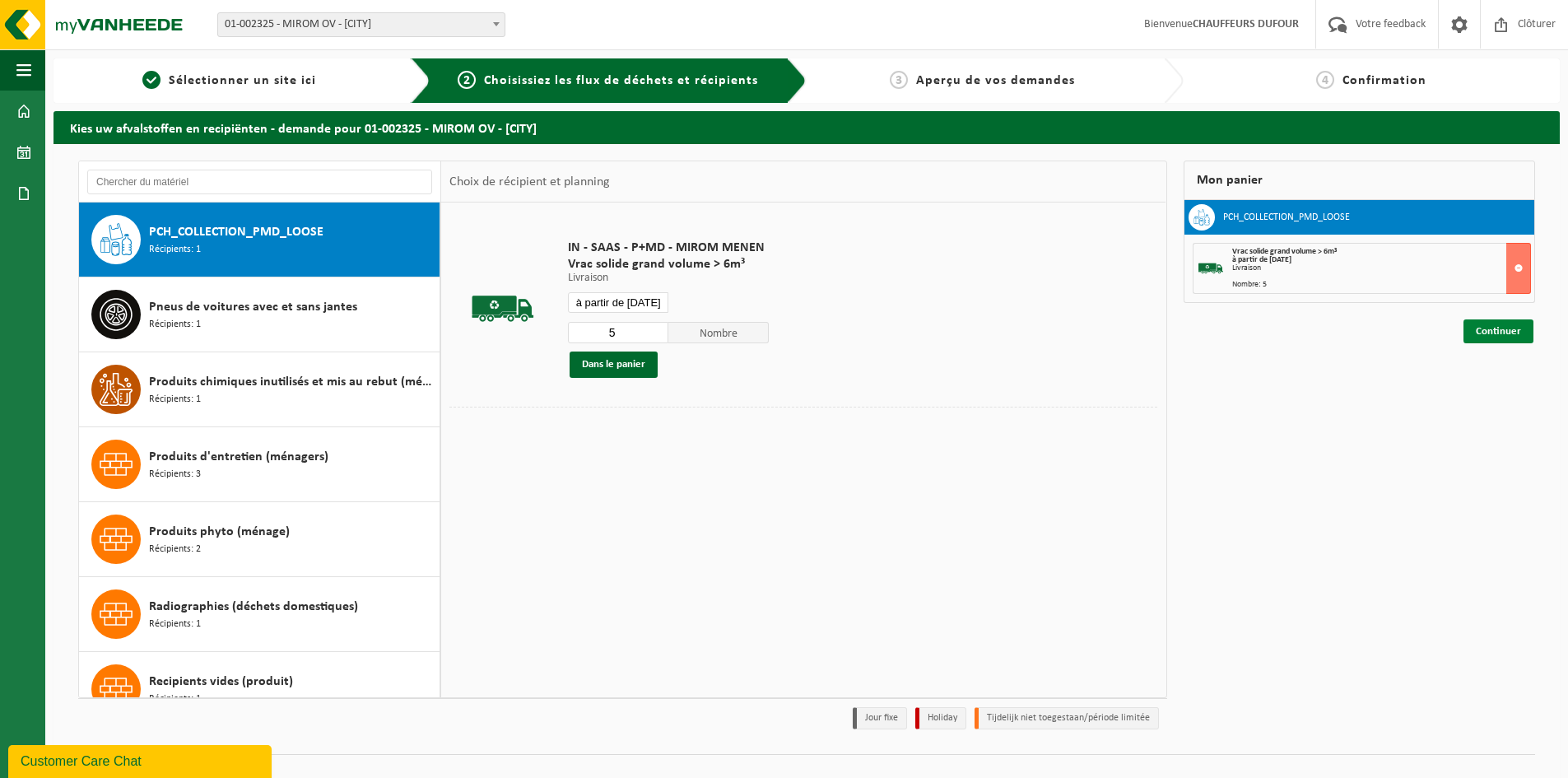 drag, startPoint x: 1514, startPoint y: 337, endPoint x: 1525, endPoint y: 337, distance: 11 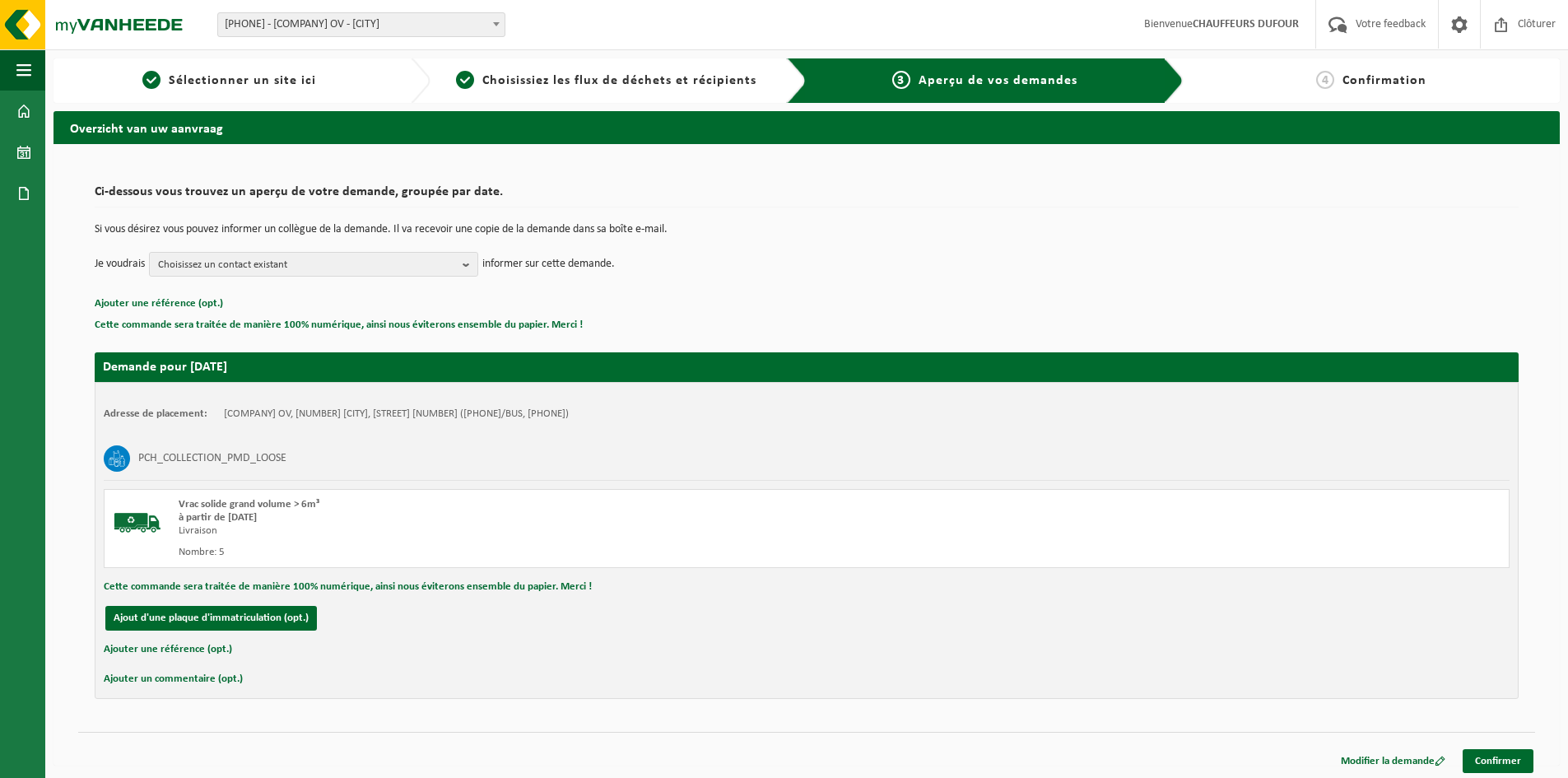 scroll, scrollTop: 0, scrollLeft: 0, axis: both 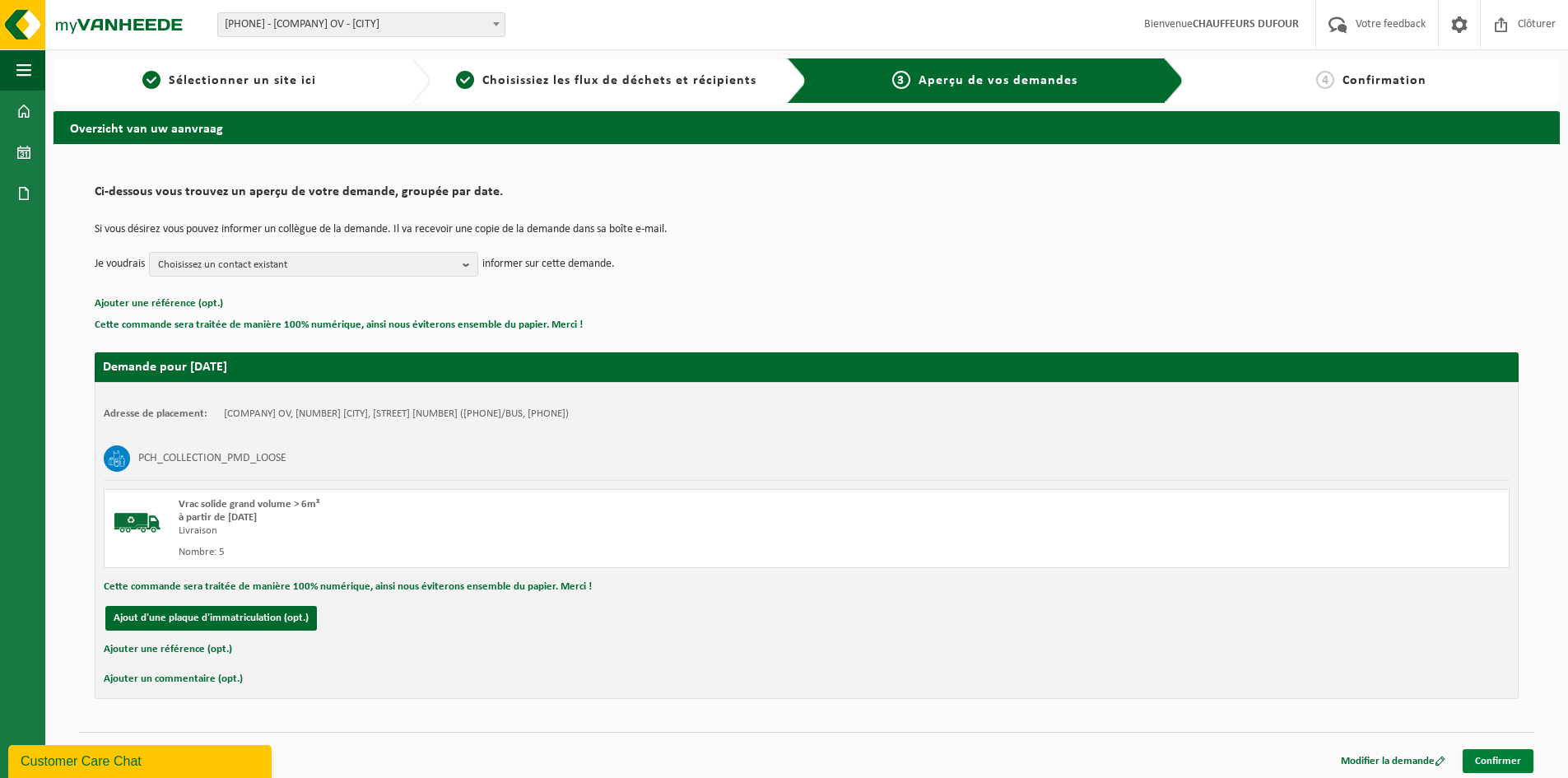 click on "Confirmer" at bounding box center (1498, 761) 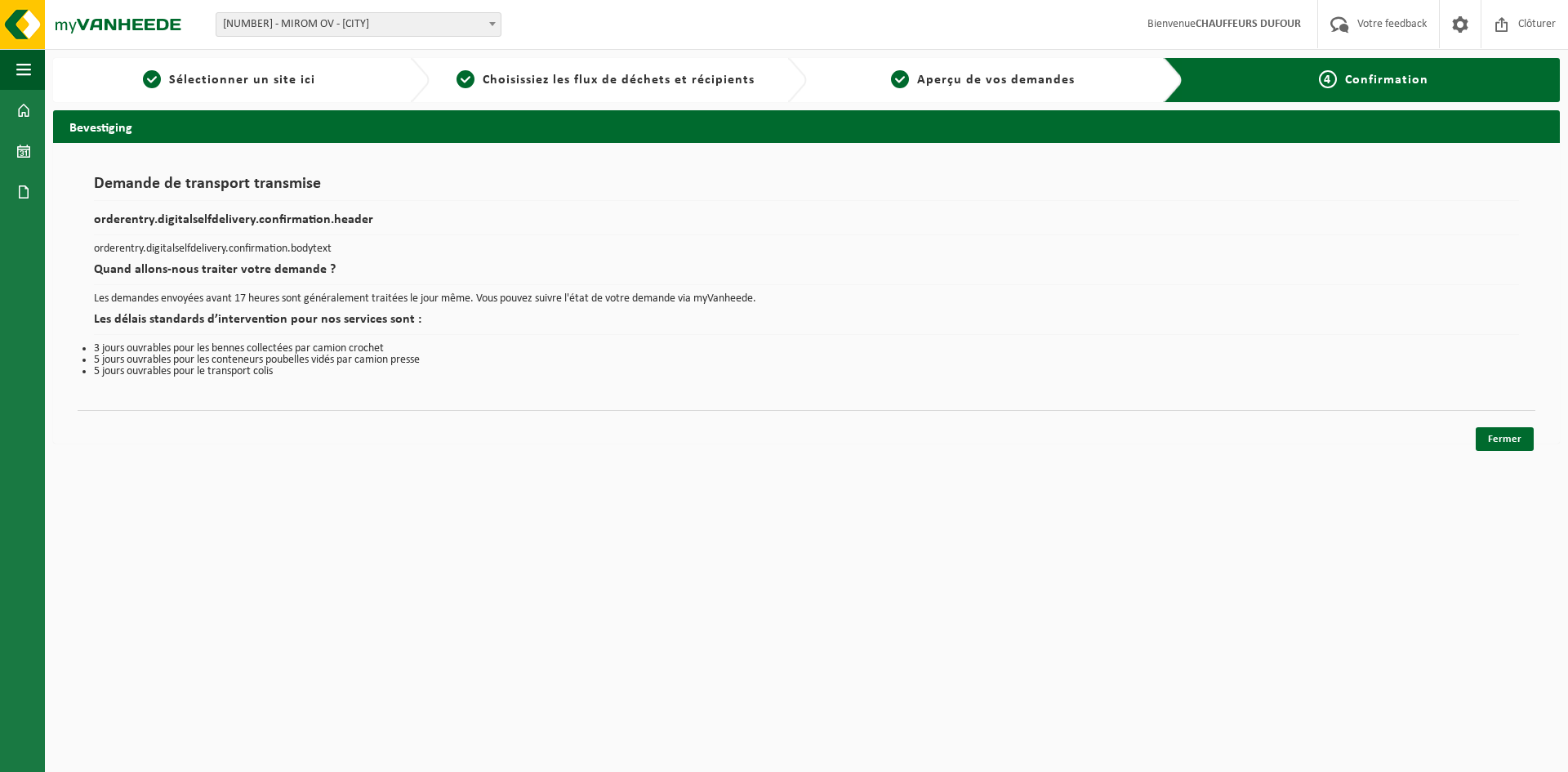 scroll, scrollTop: 0, scrollLeft: 0, axis: both 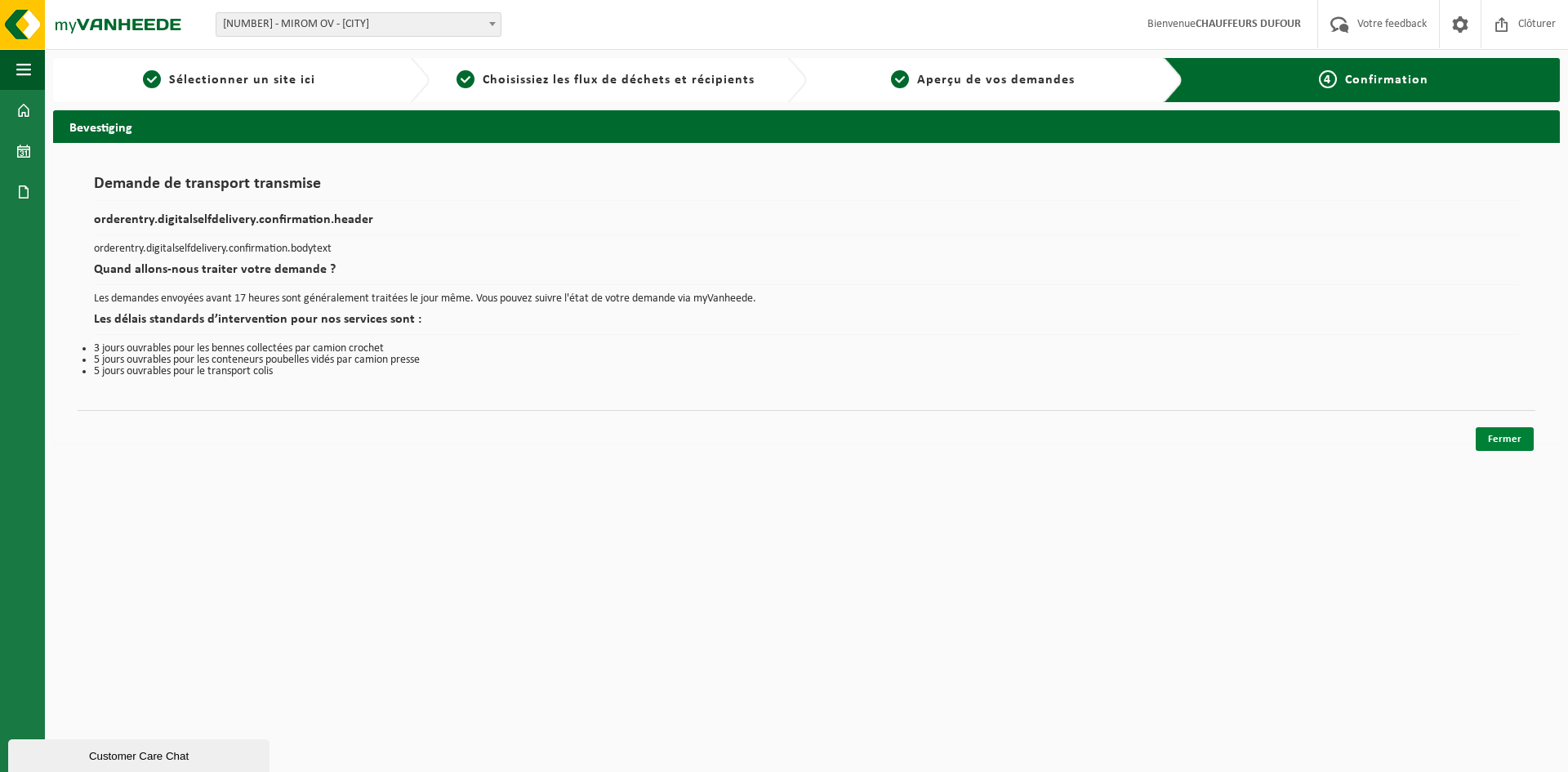 click on "Fermer" at bounding box center (1504, 439) 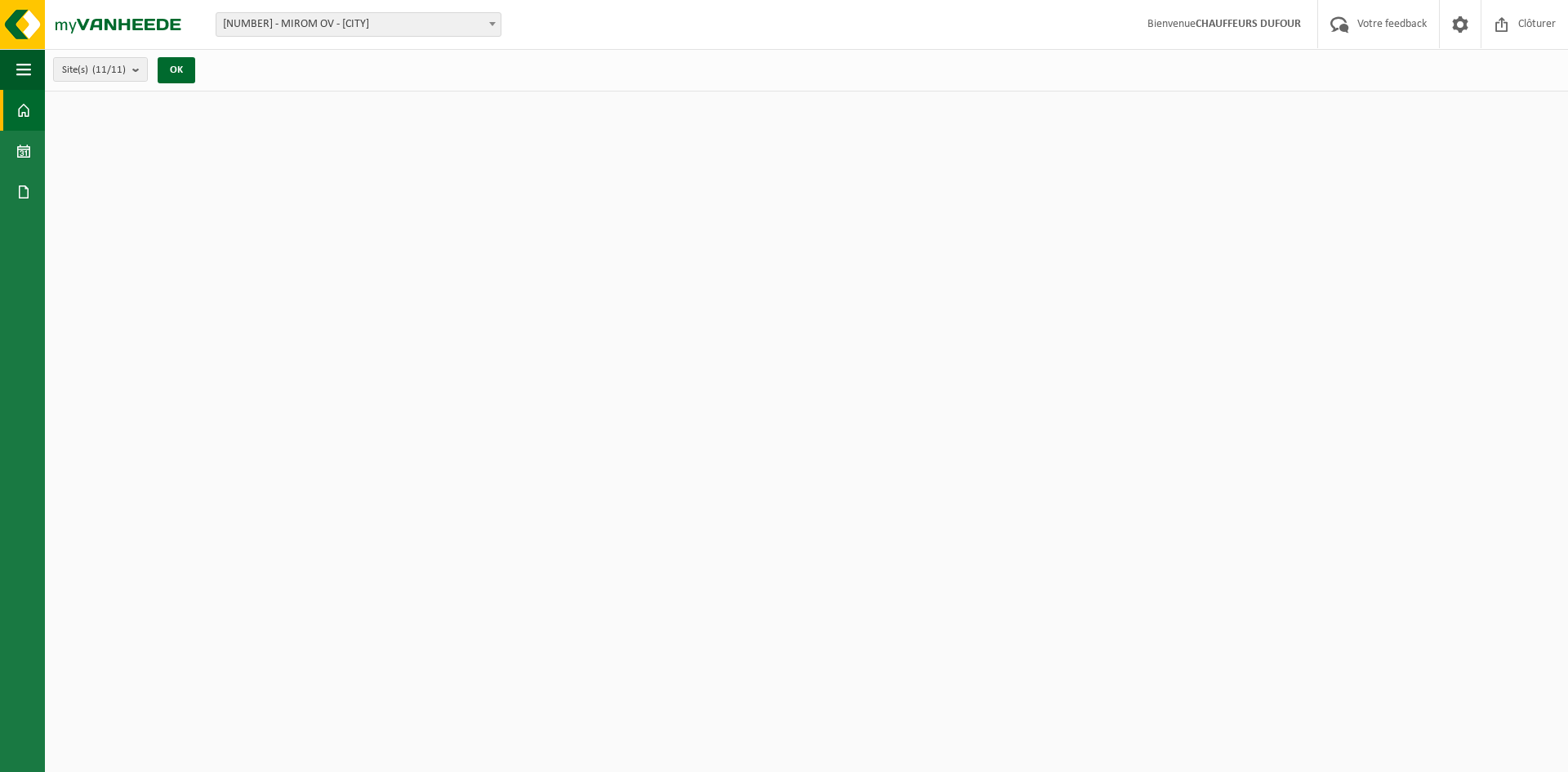 scroll, scrollTop: 0, scrollLeft: 0, axis: both 